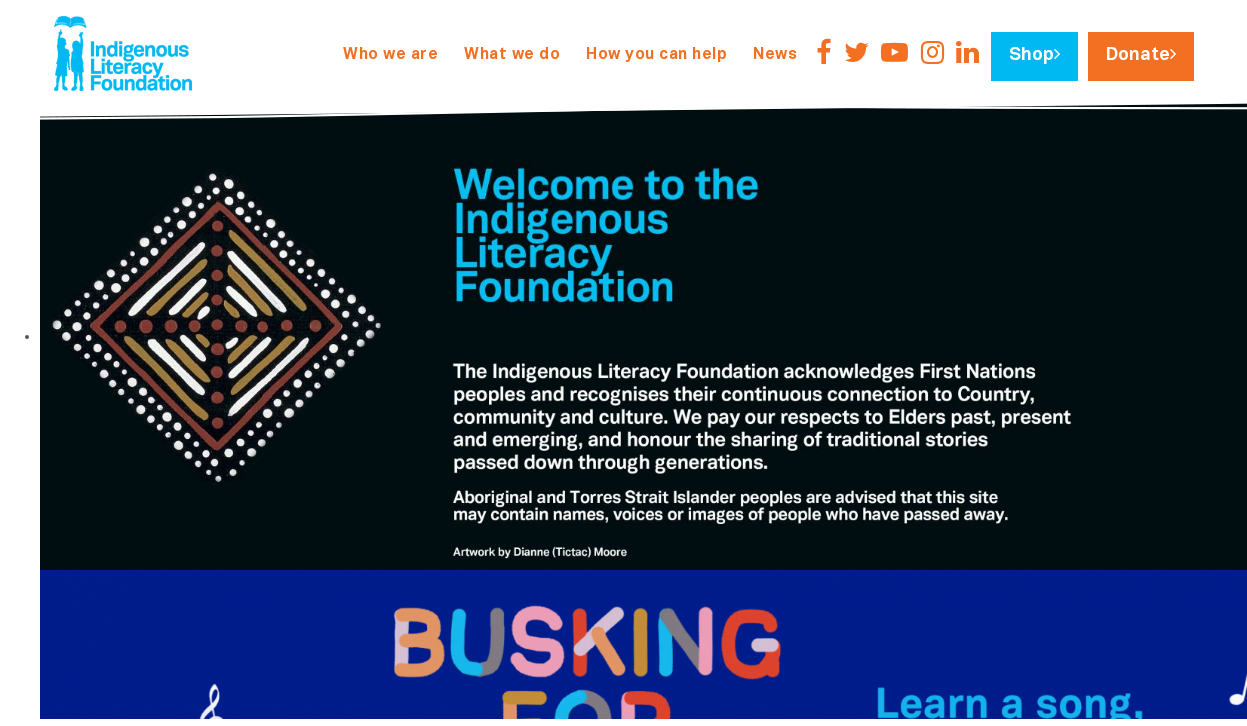 scroll, scrollTop: 0, scrollLeft: 0, axis: both 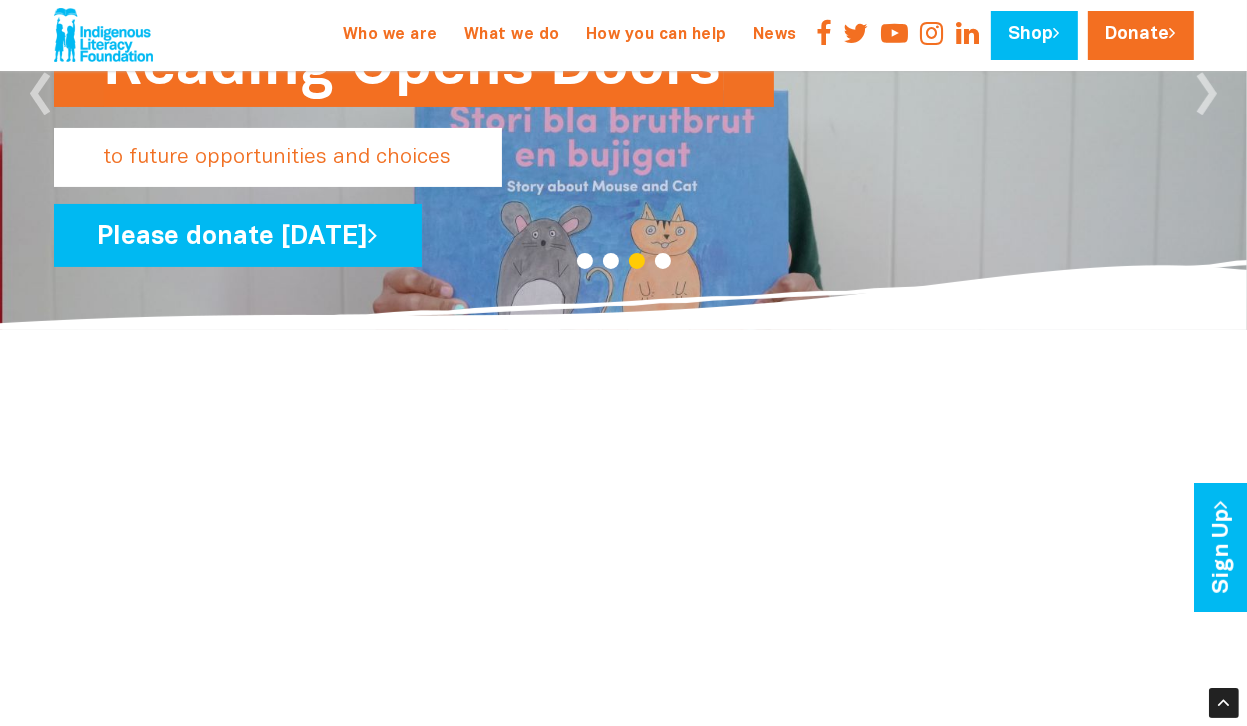 click on "Reading Opens Doors" at bounding box center (624, 135) 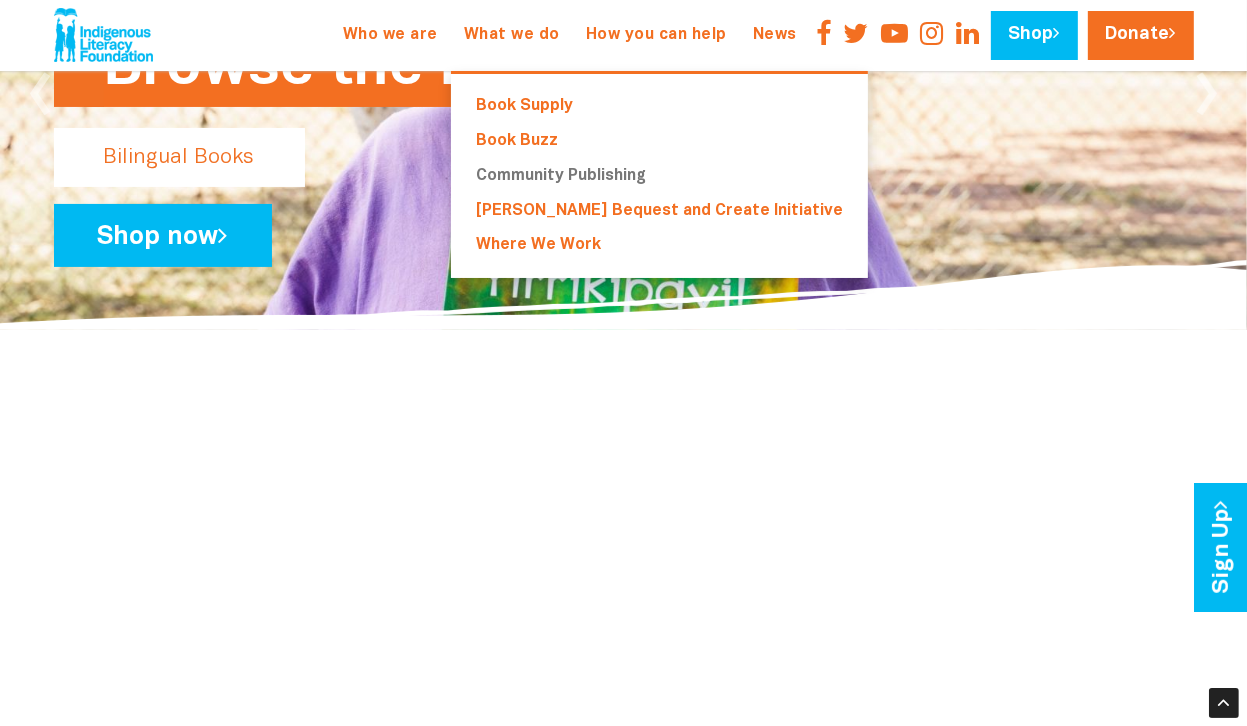 click on "Community Publishing" at bounding box center (659, 176) 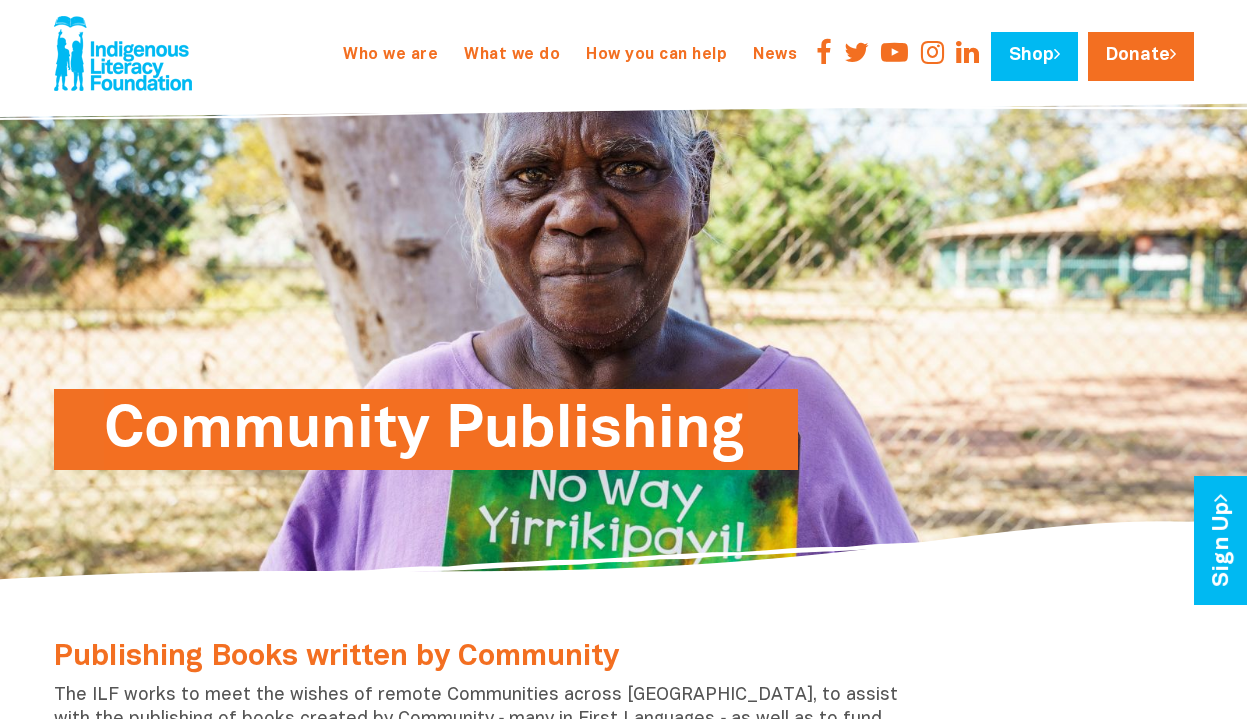 scroll, scrollTop: 0, scrollLeft: 0, axis: both 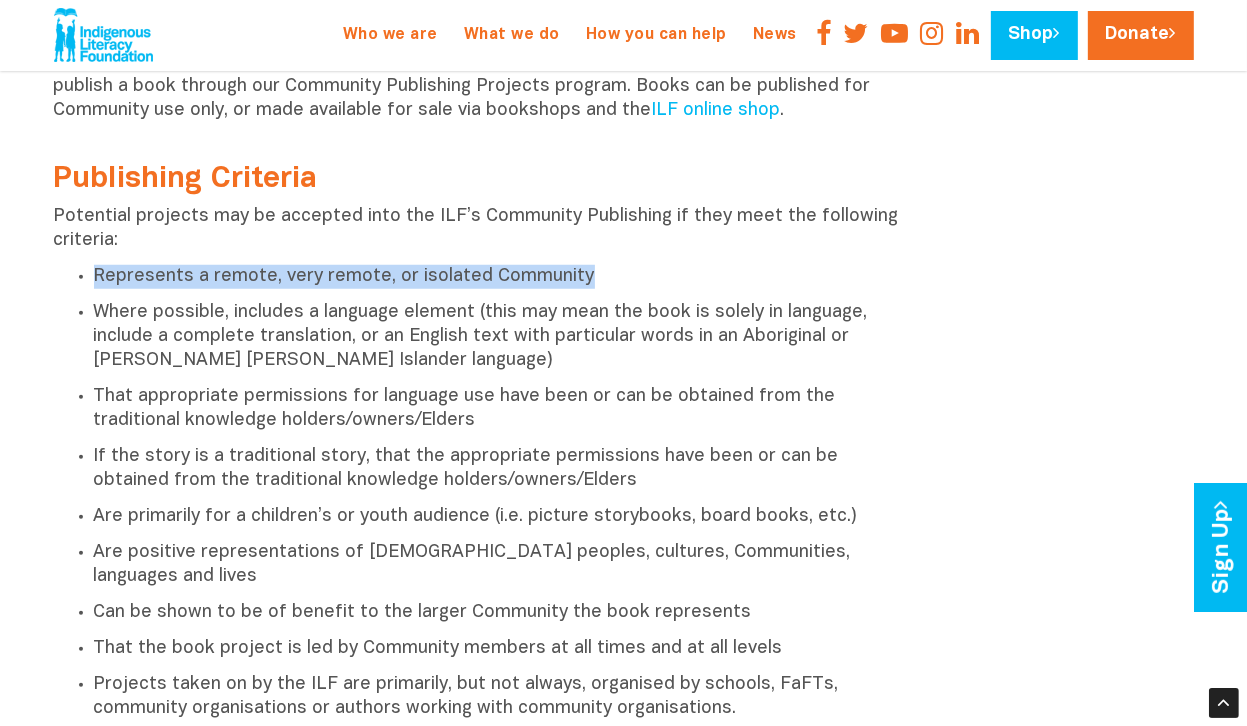 drag, startPoint x: 585, startPoint y: 253, endPoint x: 94, endPoint y: 253, distance: 491 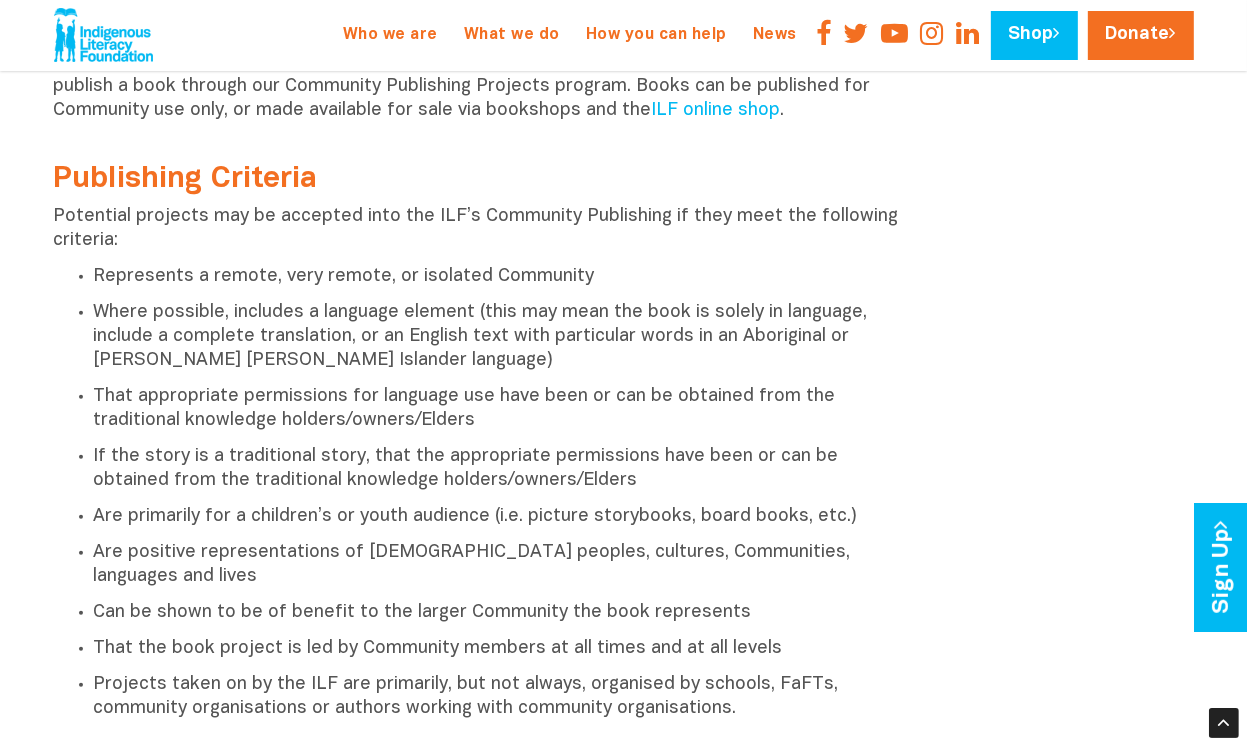 click on "Where possible, includes a language element (this may mean the book is solely in language, include a complete translation, or an English text with particular words in an Aboriginal or Torres Strait Islander language)" at bounding box center (498, 337) 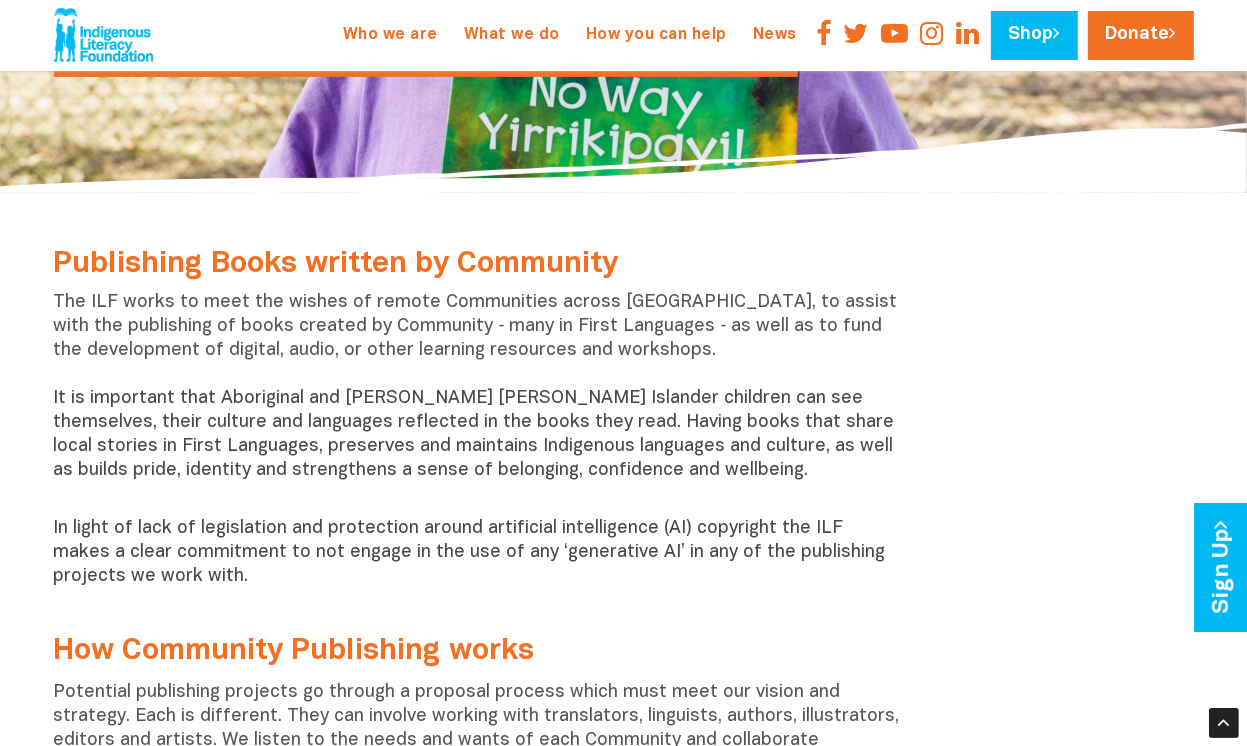 scroll, scrollTop: 361, scrollLeft: 0, axis: vertical 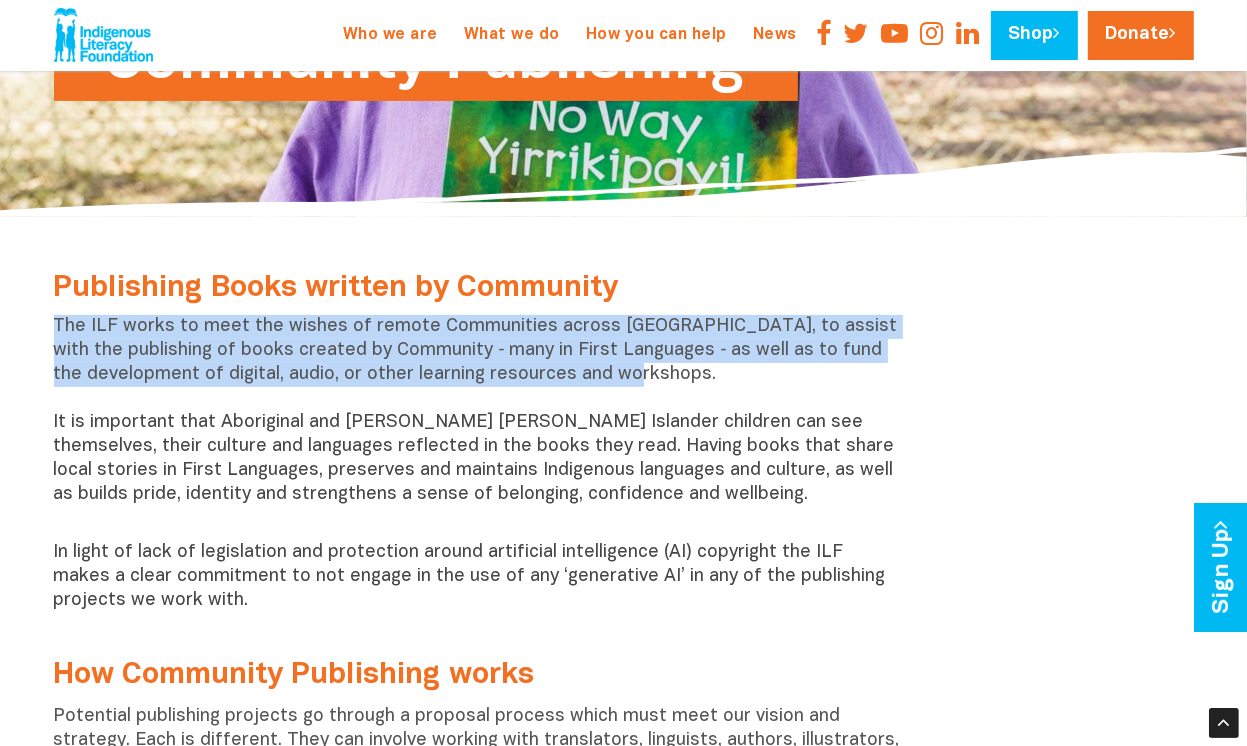 drag, startPoint x: 672, startPoint y: 376, endPoint x: 45, endPoint y: 325, distance: 629.07074 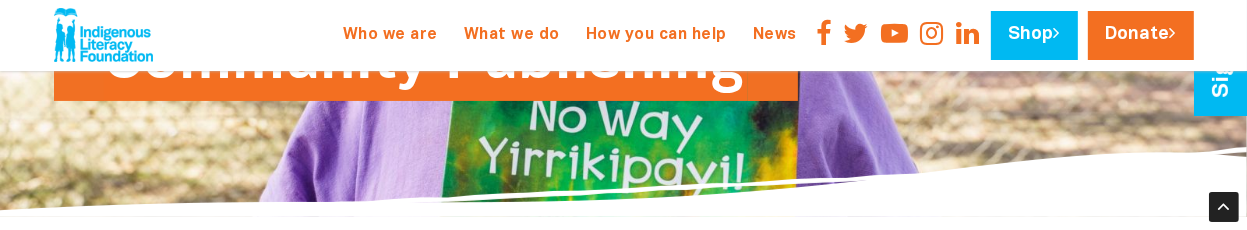 click on "Who we are Our History What is Indigenous Literacy? Commitment after the Referendum ILF Communications Guide Astrid Lindgren Memorial Award  Reports What we do Book Supply Book Buzz Community Publishing  Pamela Lofts Bequest and Create Initiative Where We Work How you can help Donate this EOFY Fundraise Busking for Change Great Book Swap Indigenous Literacy Day ILD Resources Workplace Giving  Schools ILD Teacher Resources Partner with us Careers Volunteer Bequest Give the Gift of Reading Stay updated News" at bounding box center [624, 35] 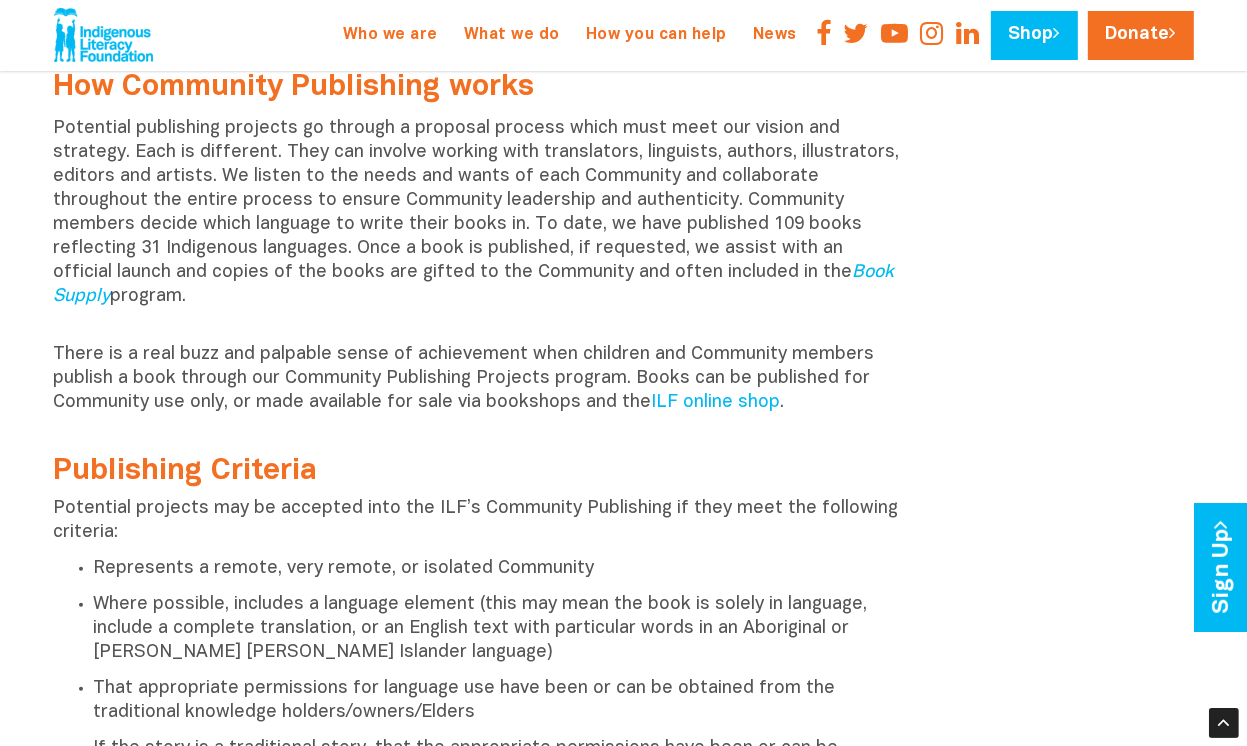 scroll, scrollTop: 1044, scrollLeft: 0, axis: vertical 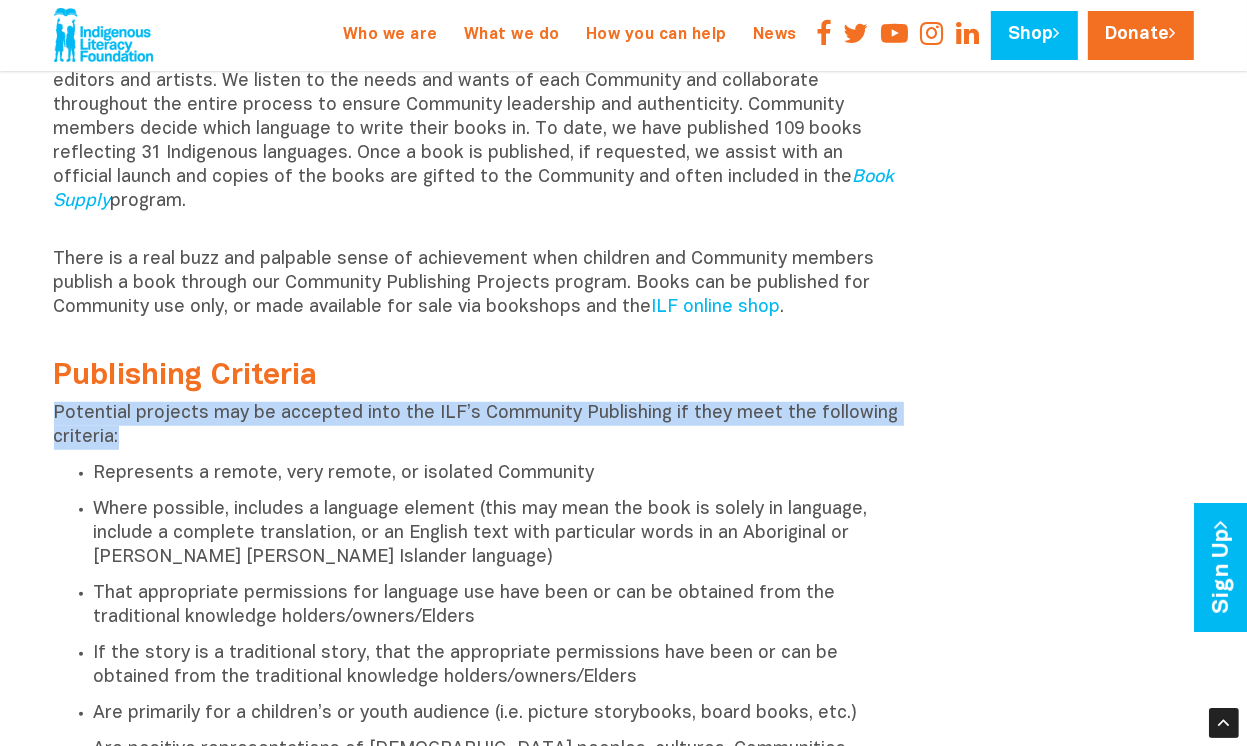 drag, startPoint x: 140, startPoint y: 428, endPoint x: 54, endPoint y: 400, distance: 90.44335 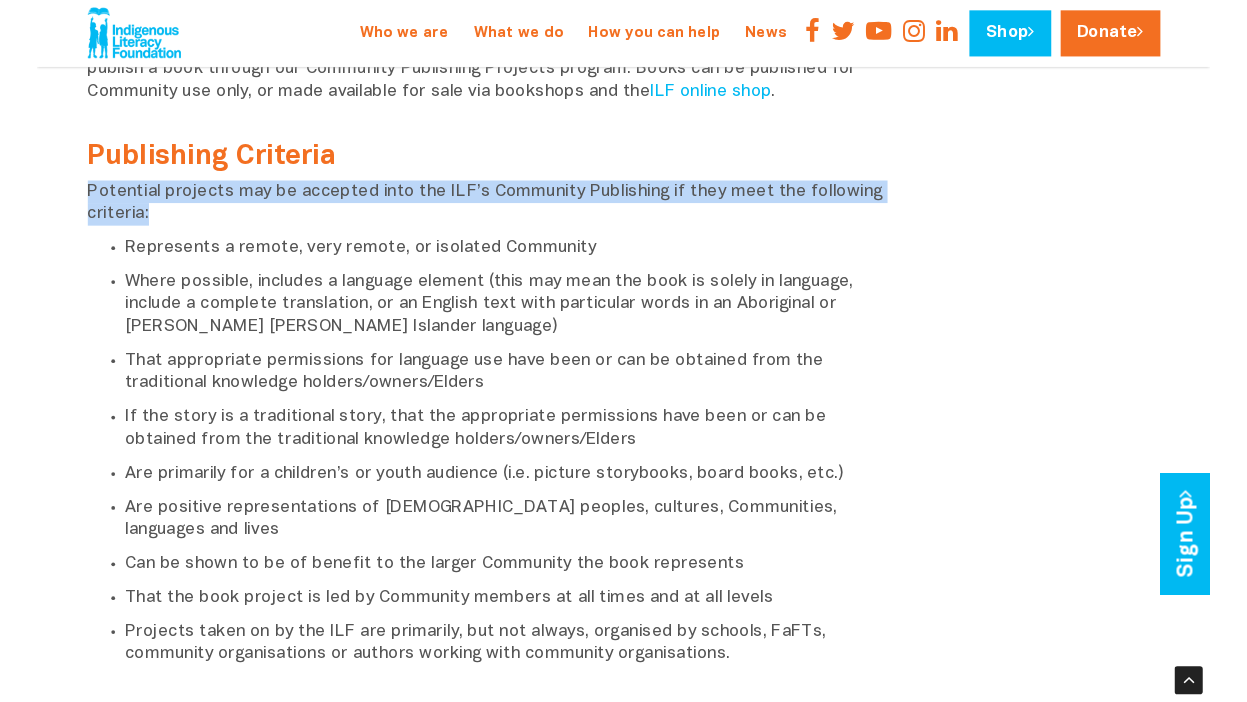 scroll, scrollTop: 1166, scrollLeft: 0, axis: vertical 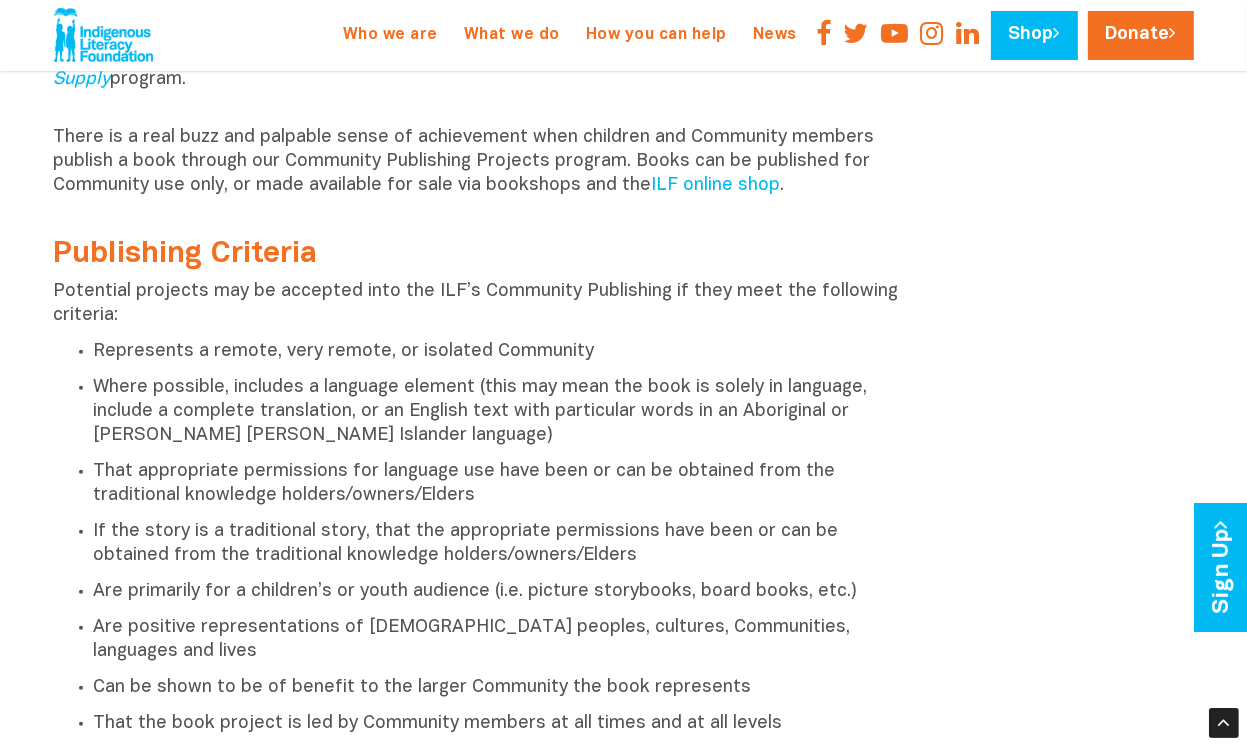 click at bounding box center (478, 220) 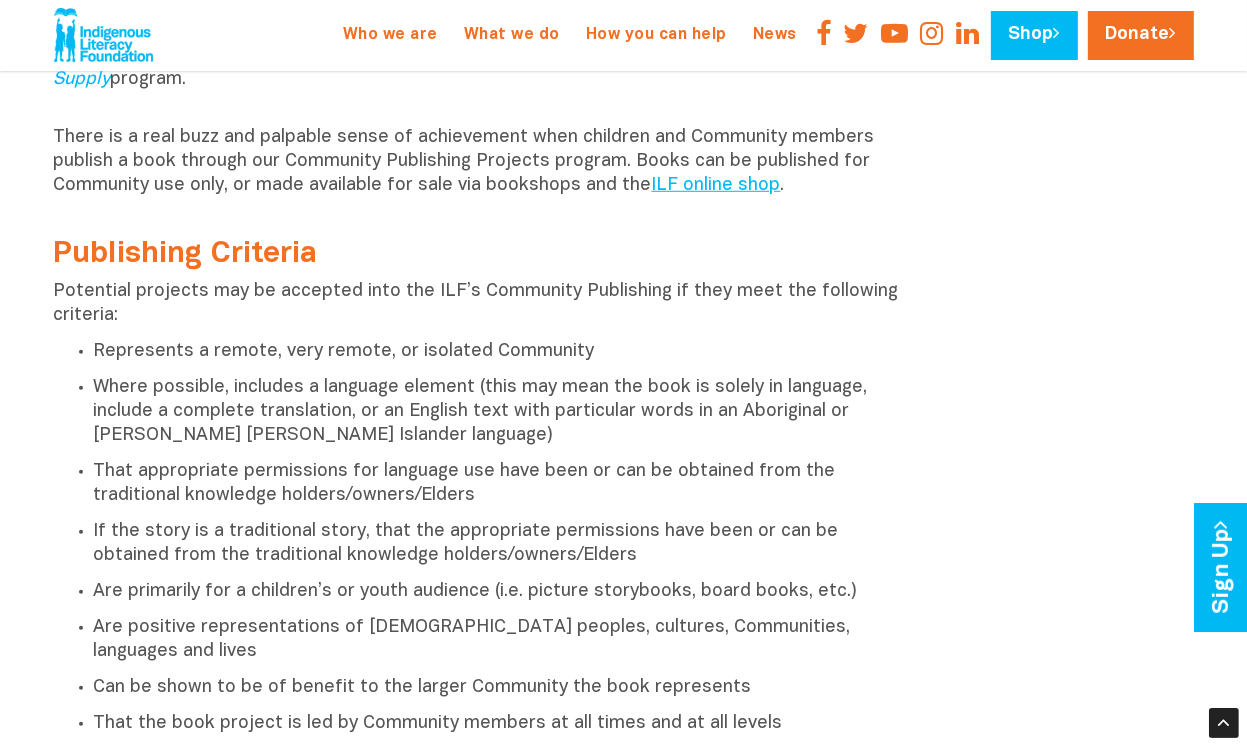 click on "ILF online shop" at bounding box center (716, 185) 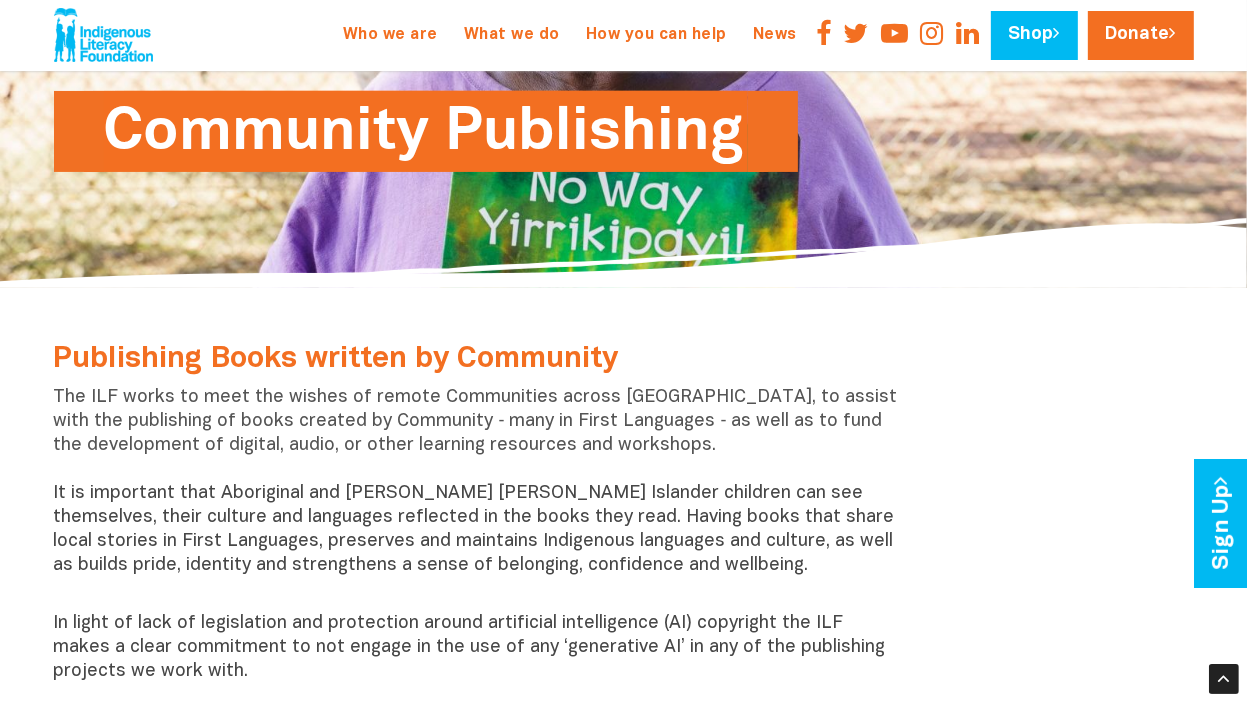 scroll, scrollTop: 101, scrollLeft: 0, axis: vertical 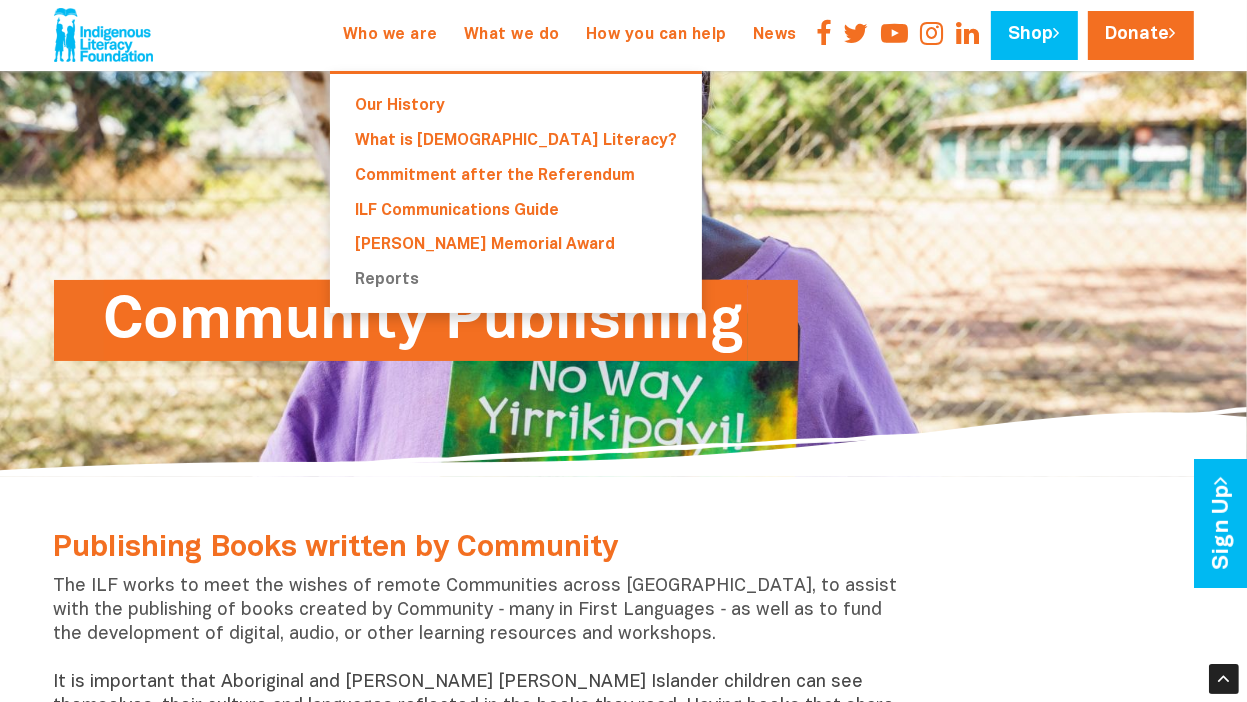 click on "Reports" at bounding box center (516, 280) 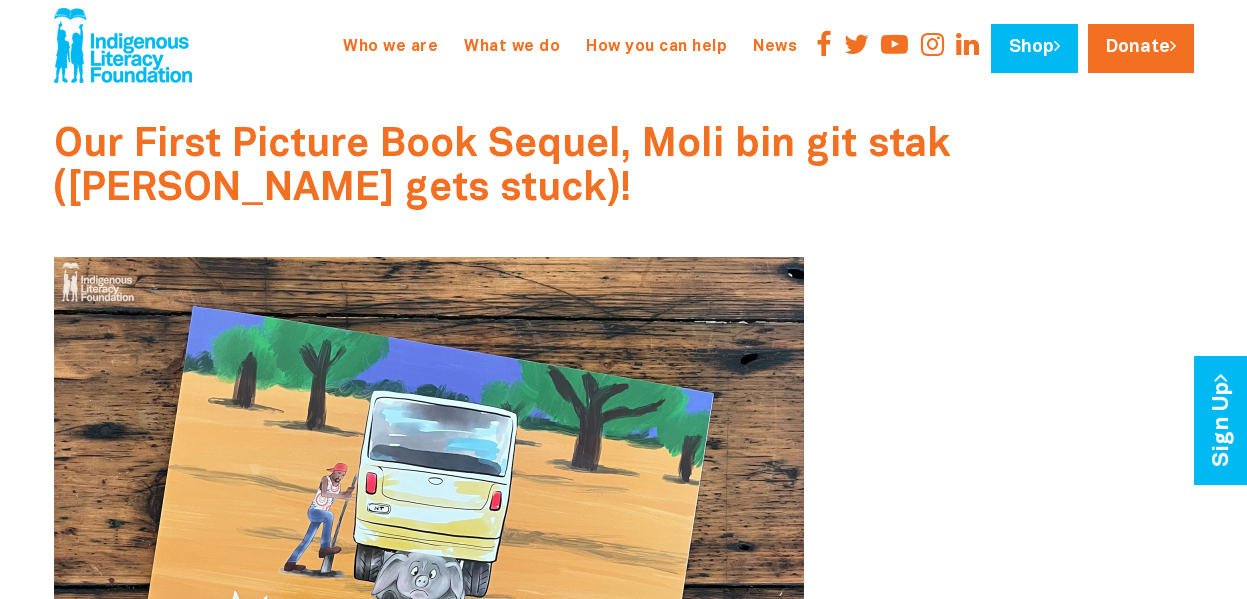scroll, scrollTop: 0, scrollLeft: 0, axis: both 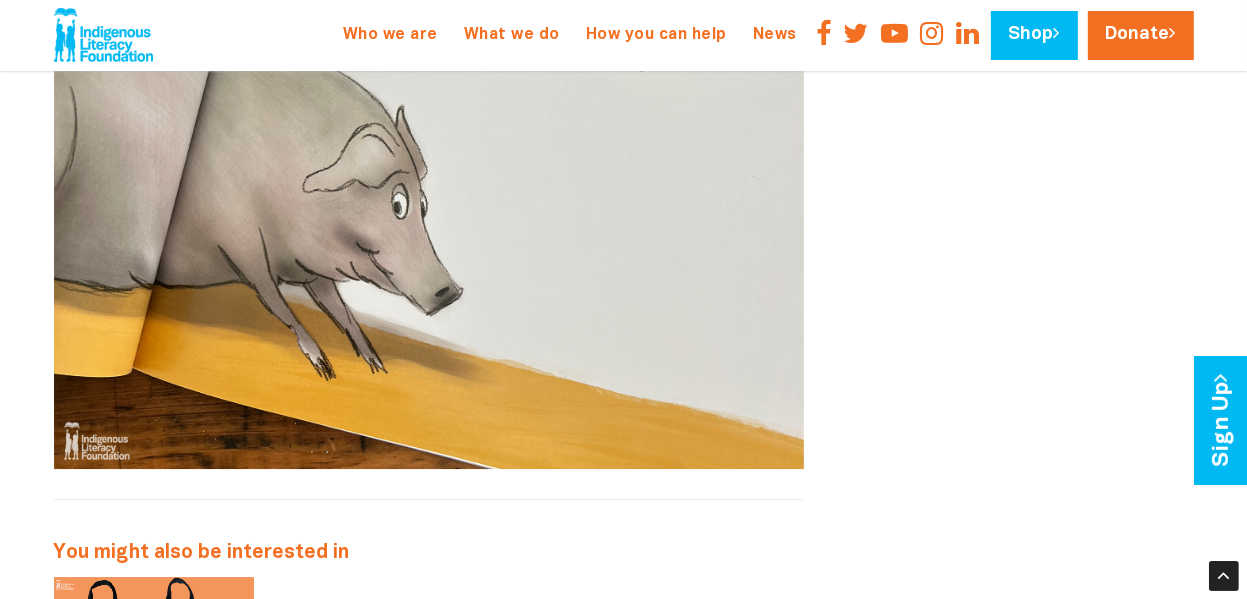 drag, startPoint x: 1252, startPoint y: 26, endPoint x: 1236, endPoint y: 233, distance: 207.61743 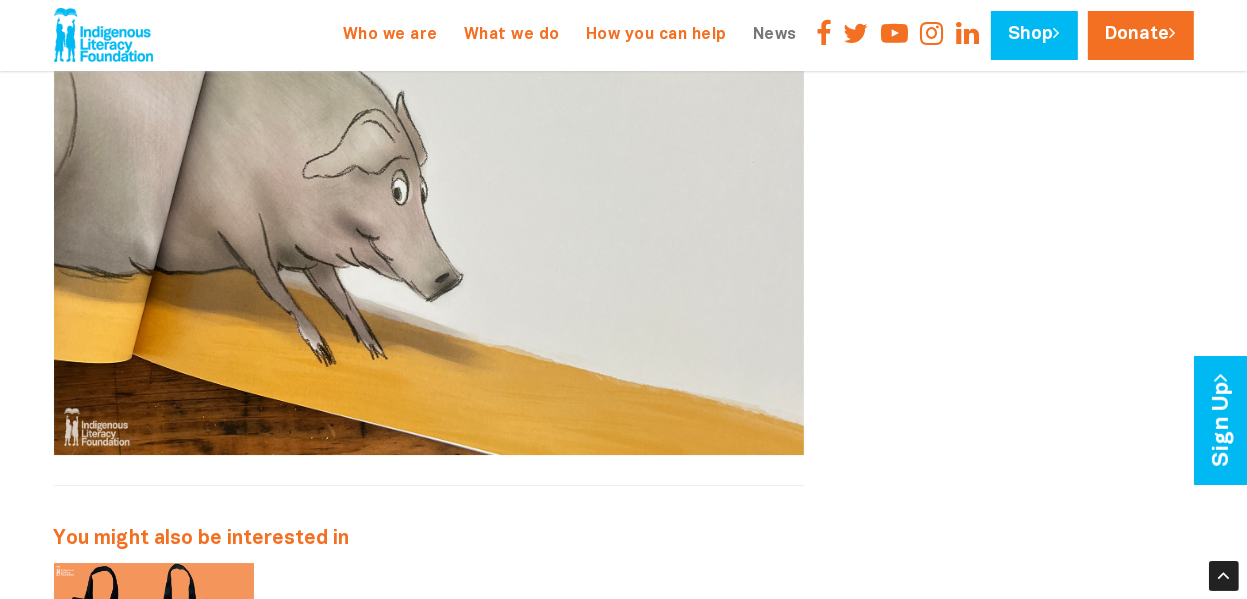 drag, startPoint x: 706, startPoint y: 12, endPoint x: 790, endPoint y: 0, distance: 84.85281 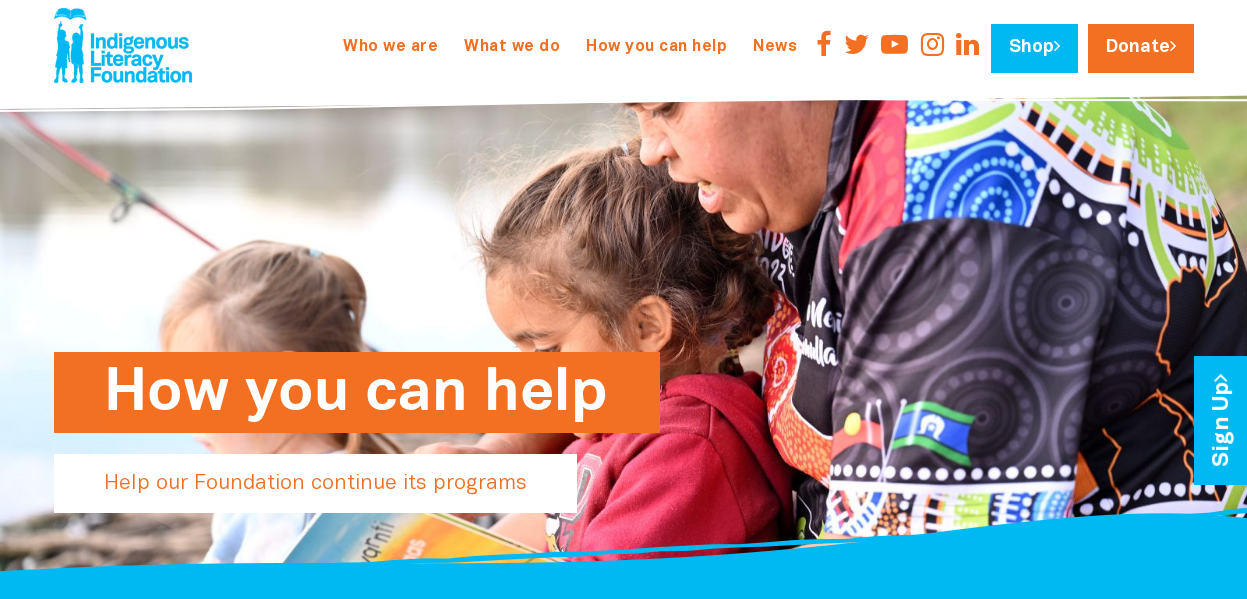 scroll, scrollTop: 0, scrollLeft: 0, axis: both 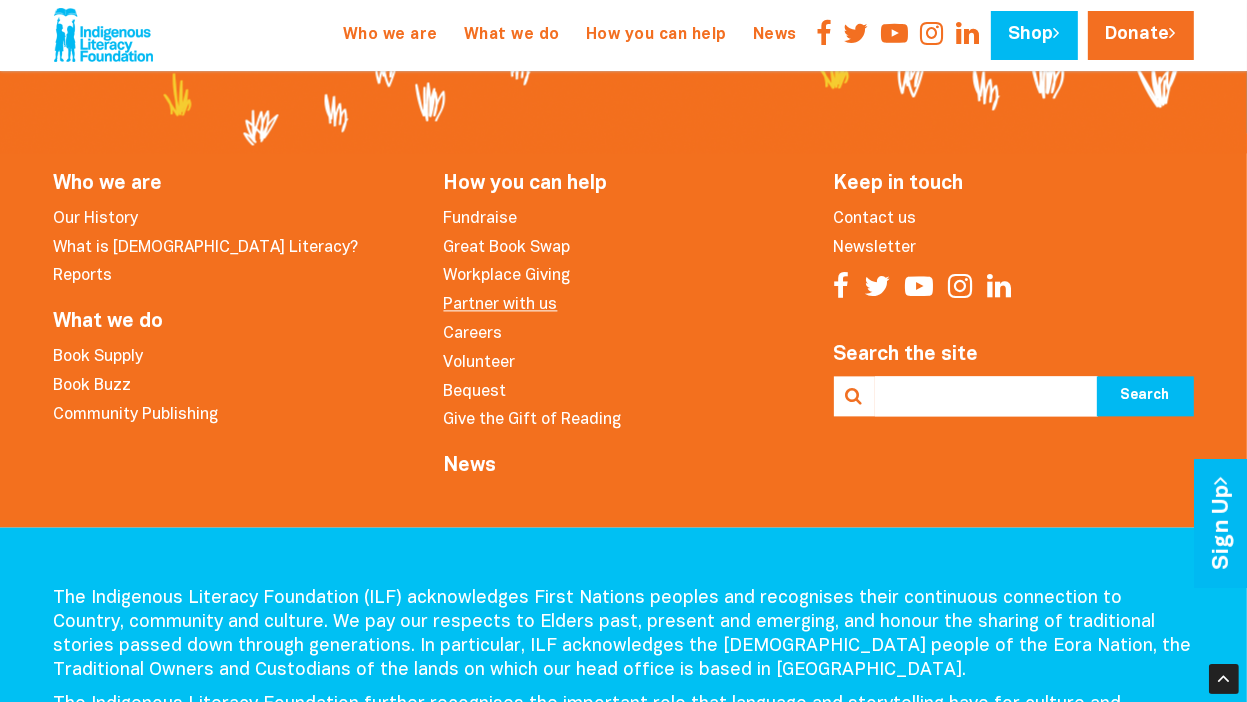 click on "Partner with us" at bounding box center [501, 305] 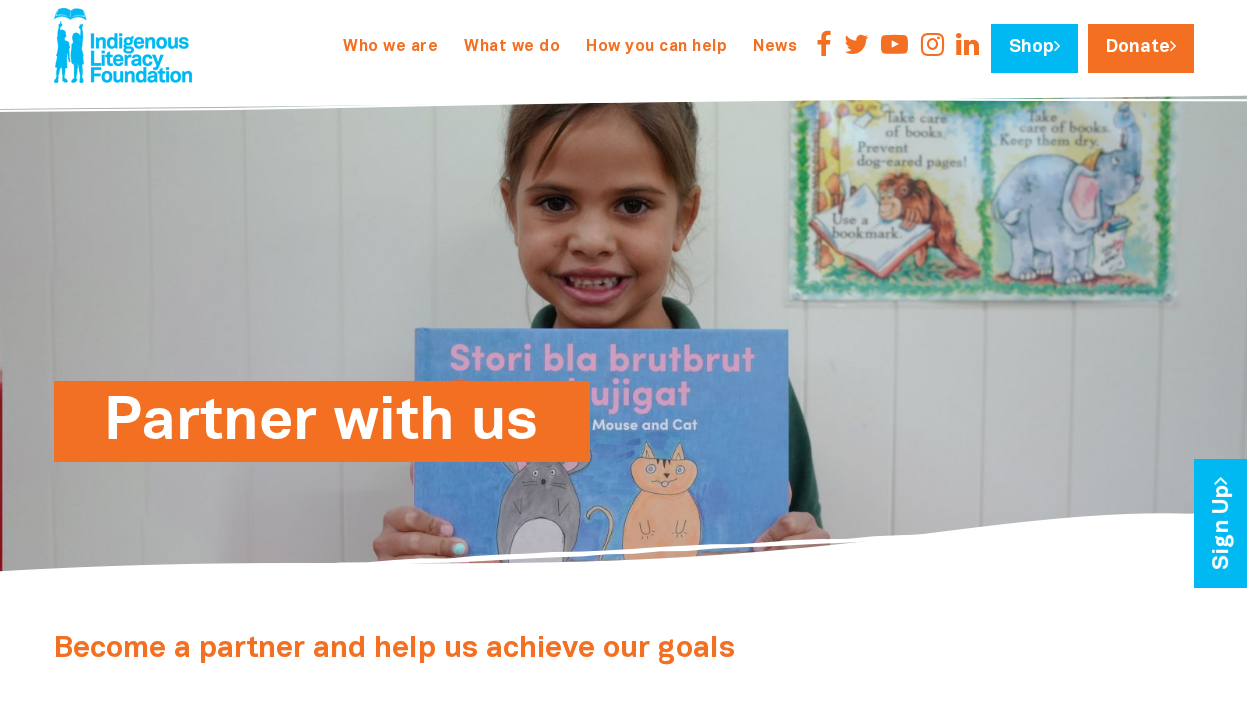 scroll, scrollTop: 0, scrollLeft: 0, axis: both 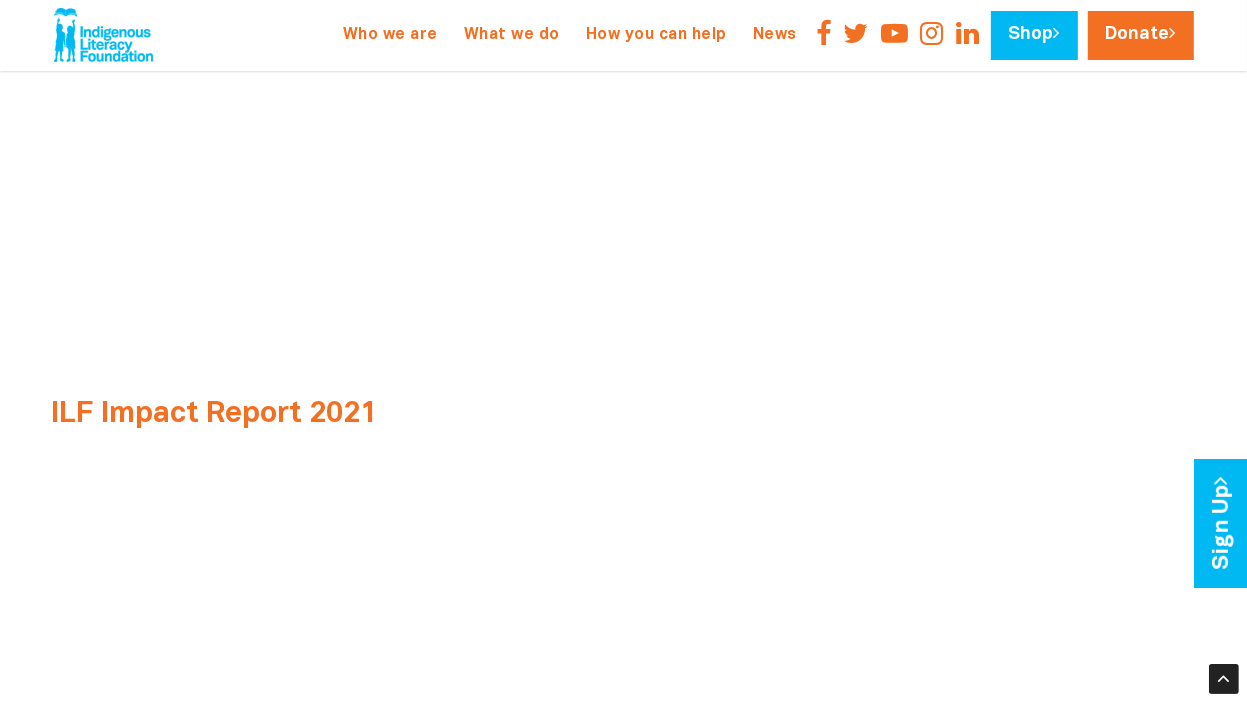 drag, startPoint x: 1255, startPoint y: 42, endPoint x: 1175, endPoint y: 344, distance: 312.41638 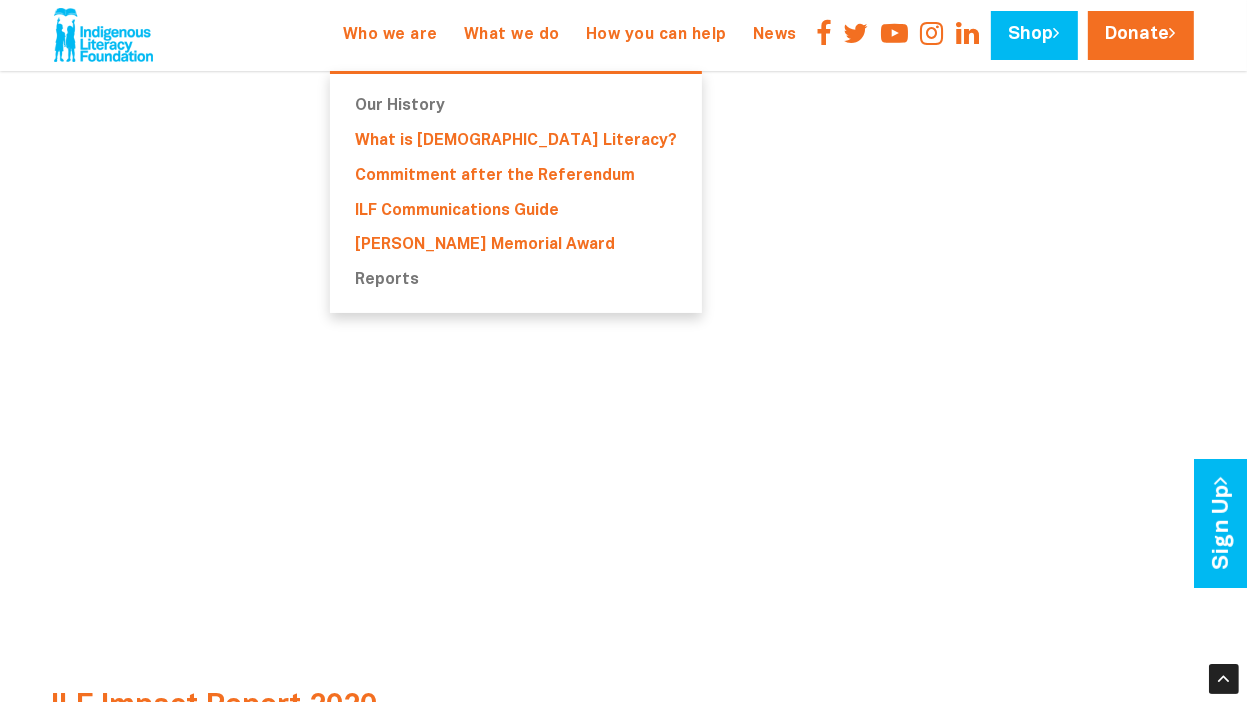 click on "Our History" at bounding box center (516, 106) 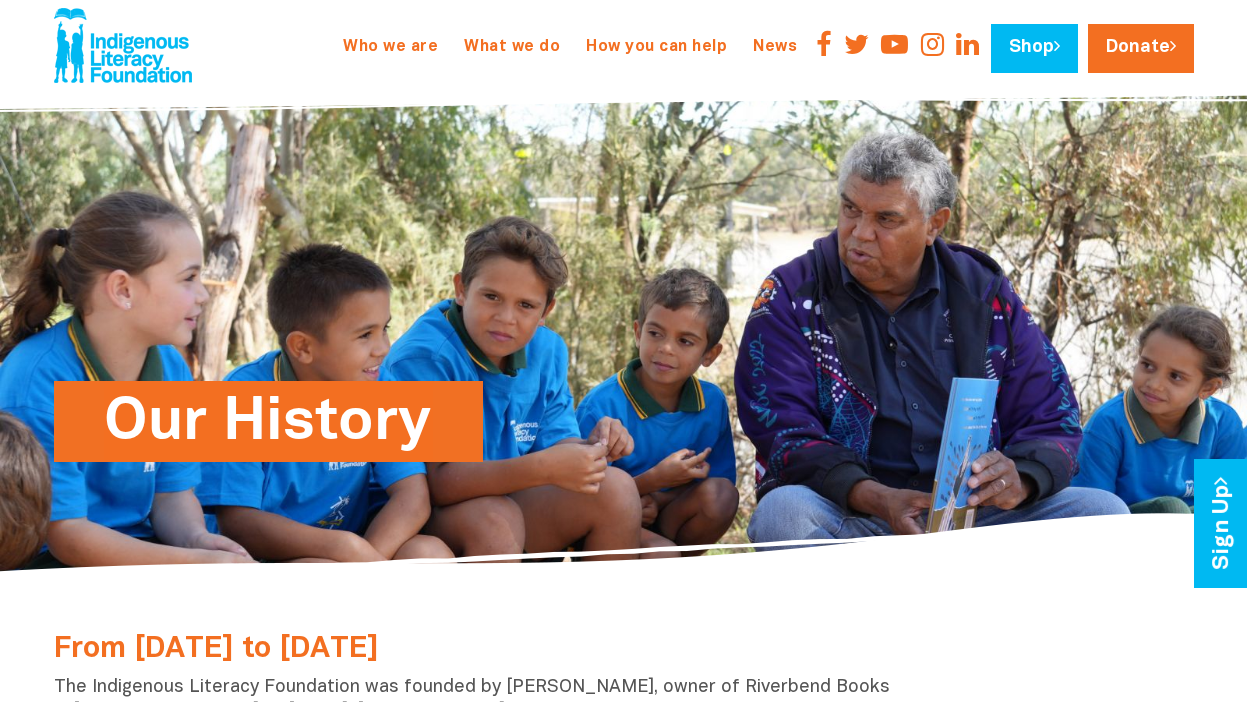 scroll, scrollTop: 0, scrollLeft: 0, axis: both 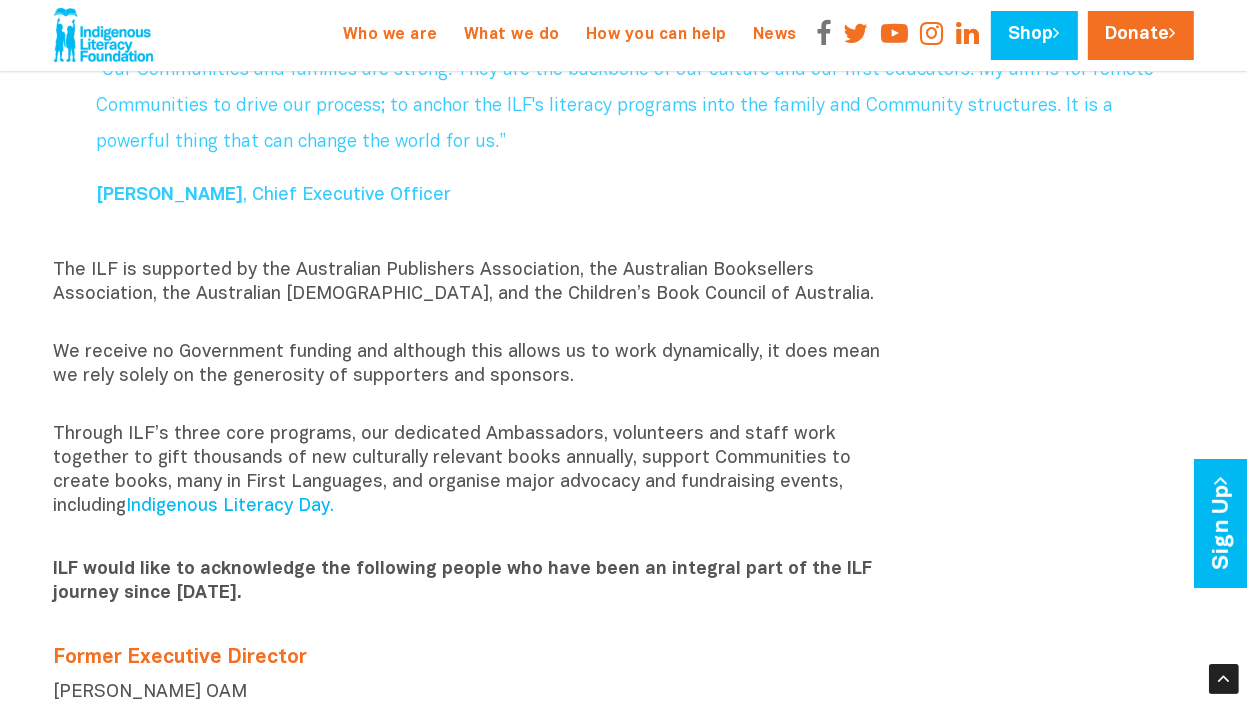 click at bounding box center (824, 35) 